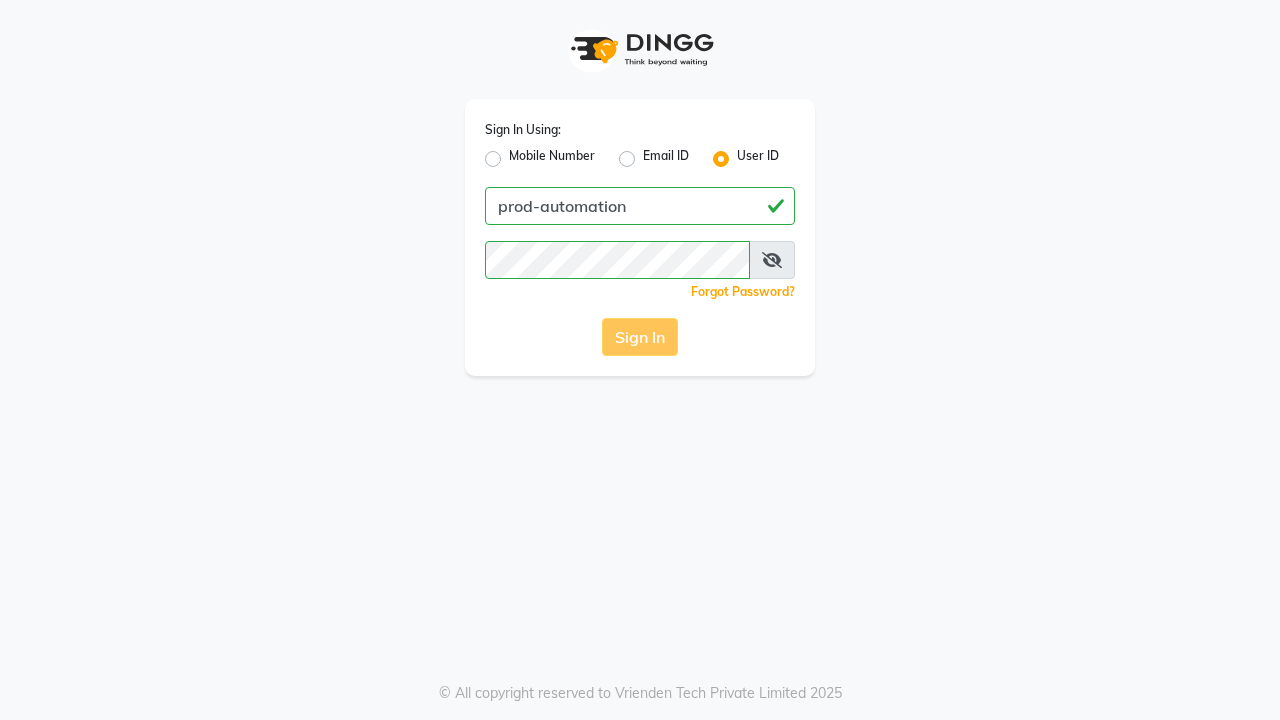 scroll, scrollTop: 0, scrollLeft: 0, axis: both 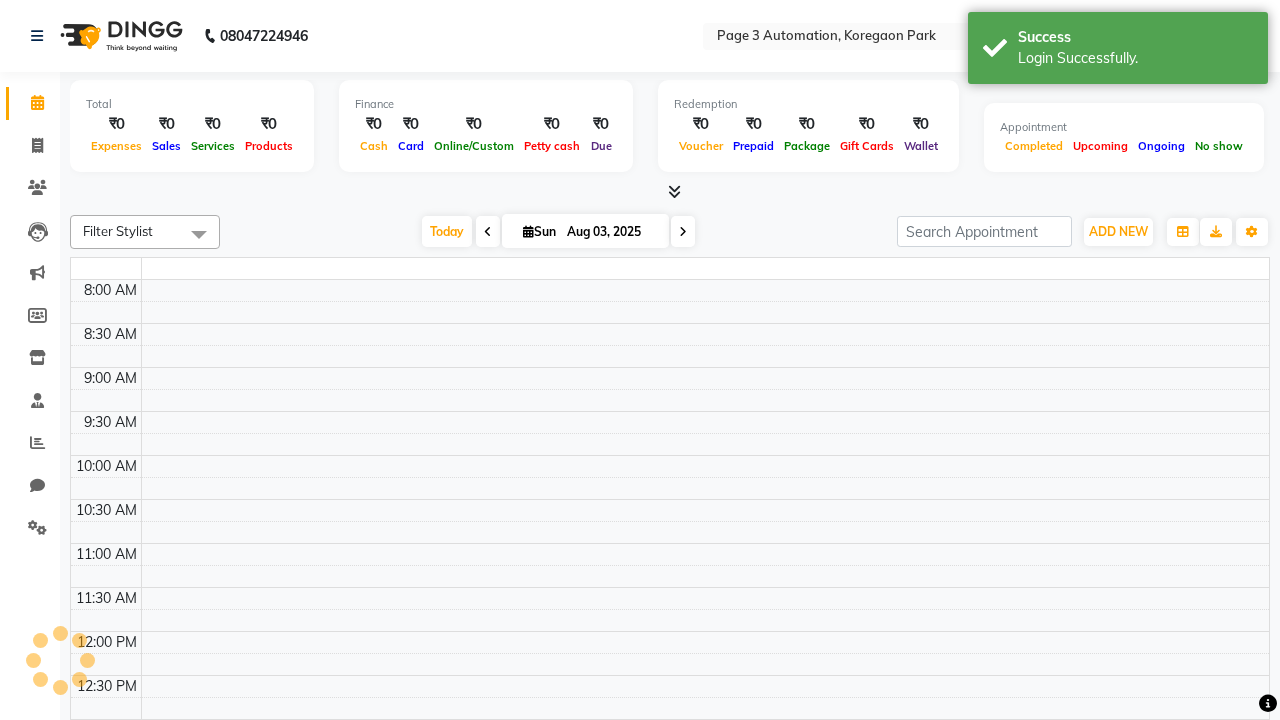 select on "en" 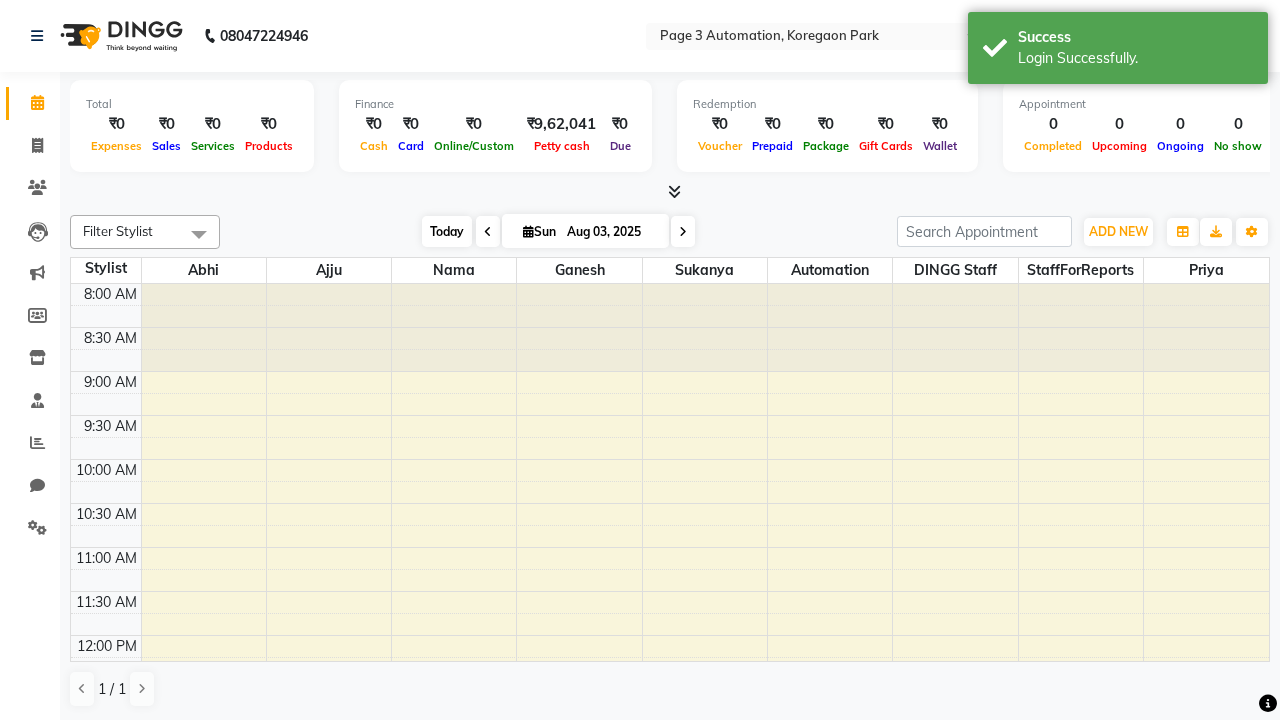 click on "Today" at bounding box center [447, 231] 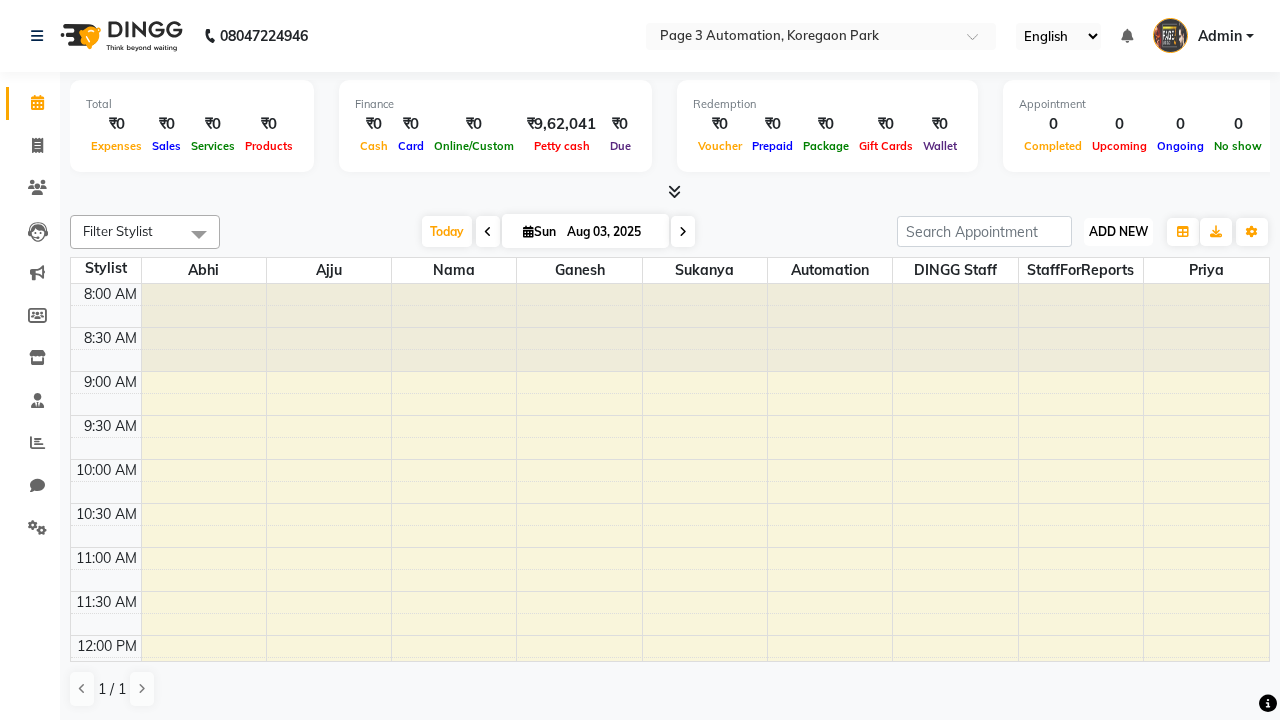 click on "ADD NEW" at bounding box center [1118, 231] 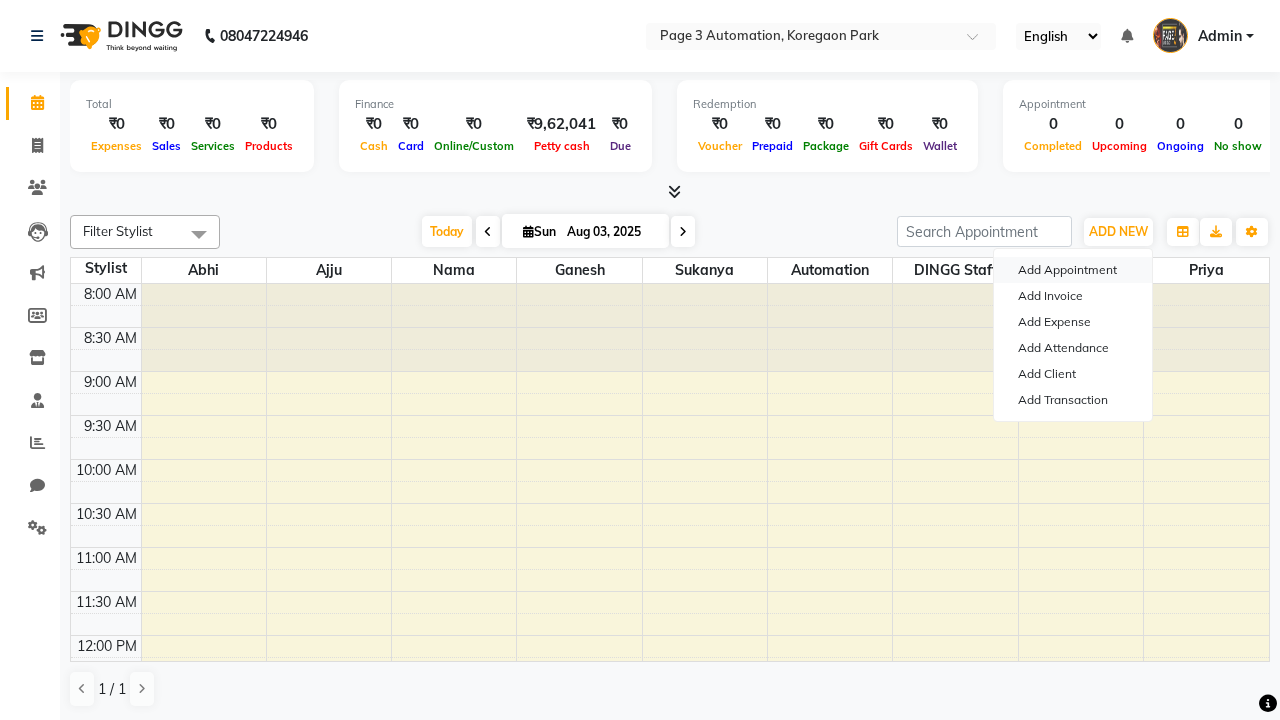 click on "Add Appointment" at bounding box center [1073, 270] 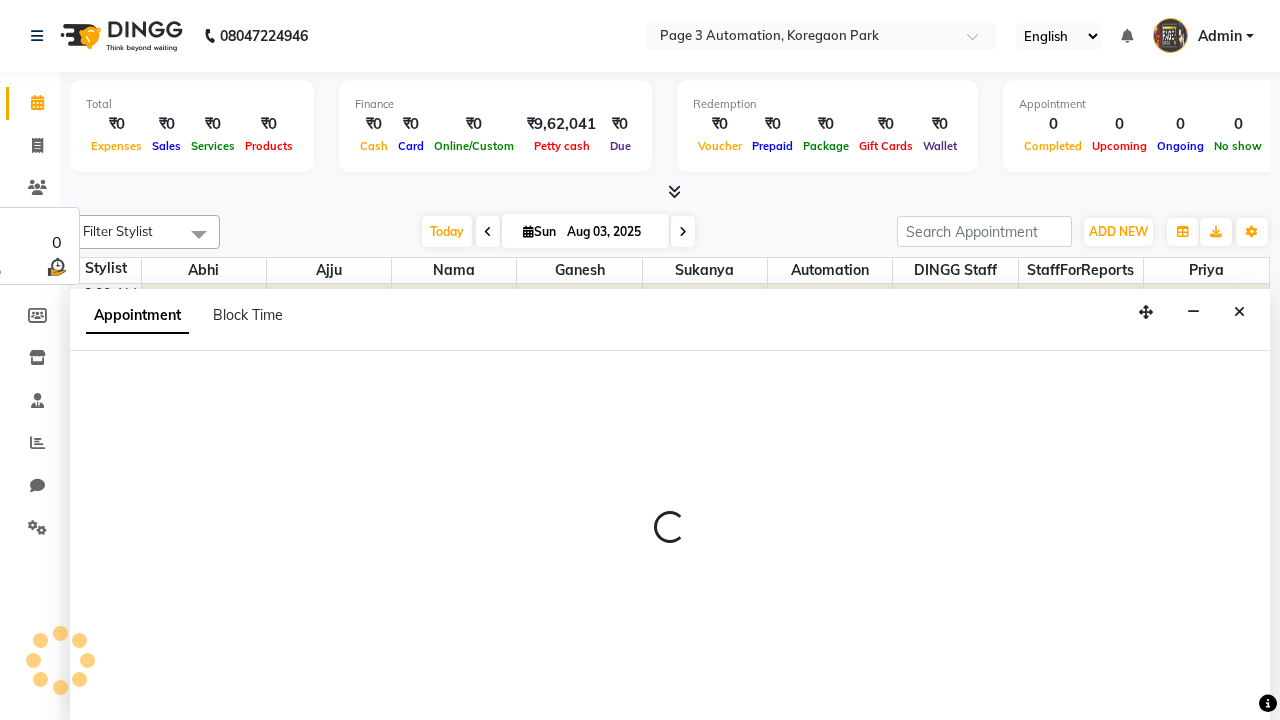 select on "tentative" 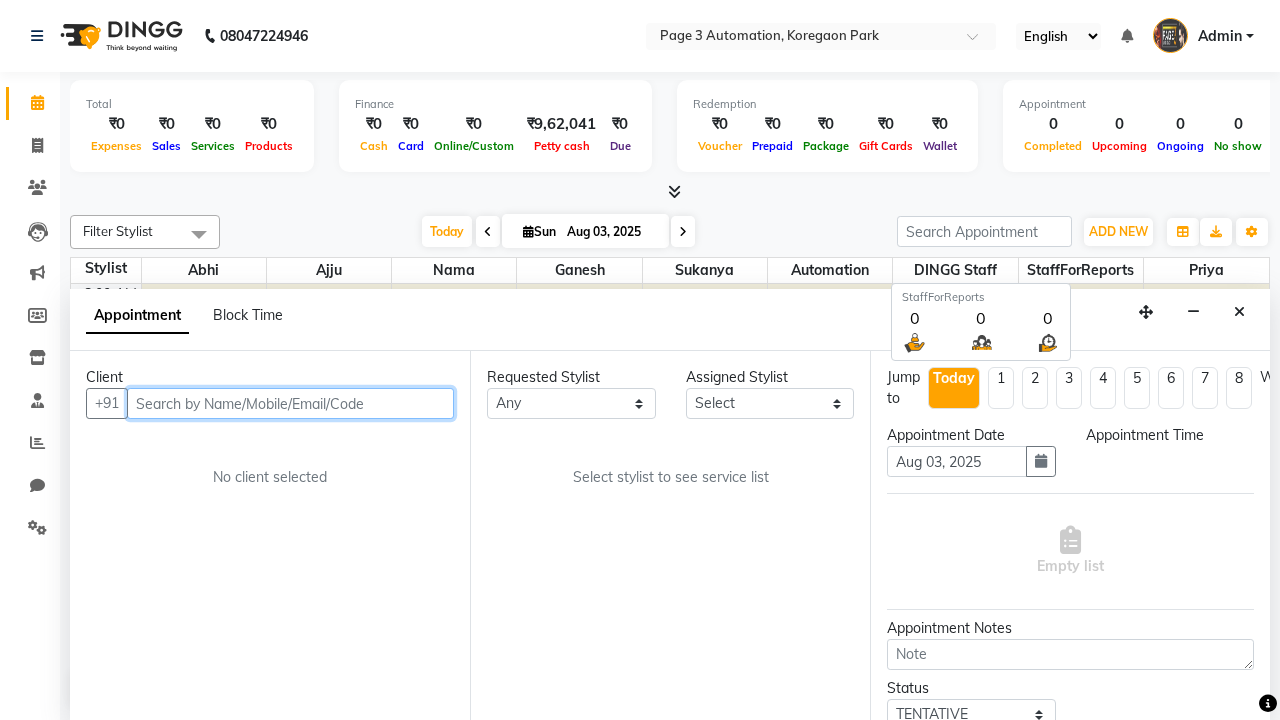 select on "540" 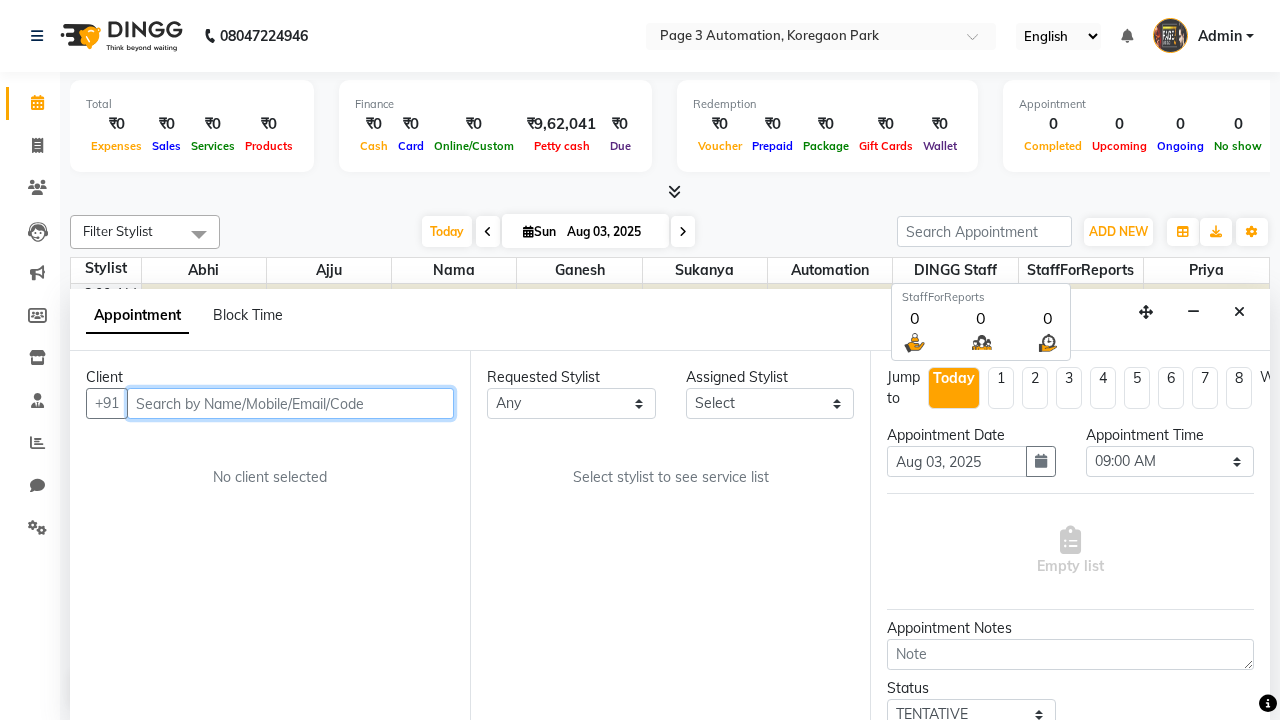 type on "8192346578" 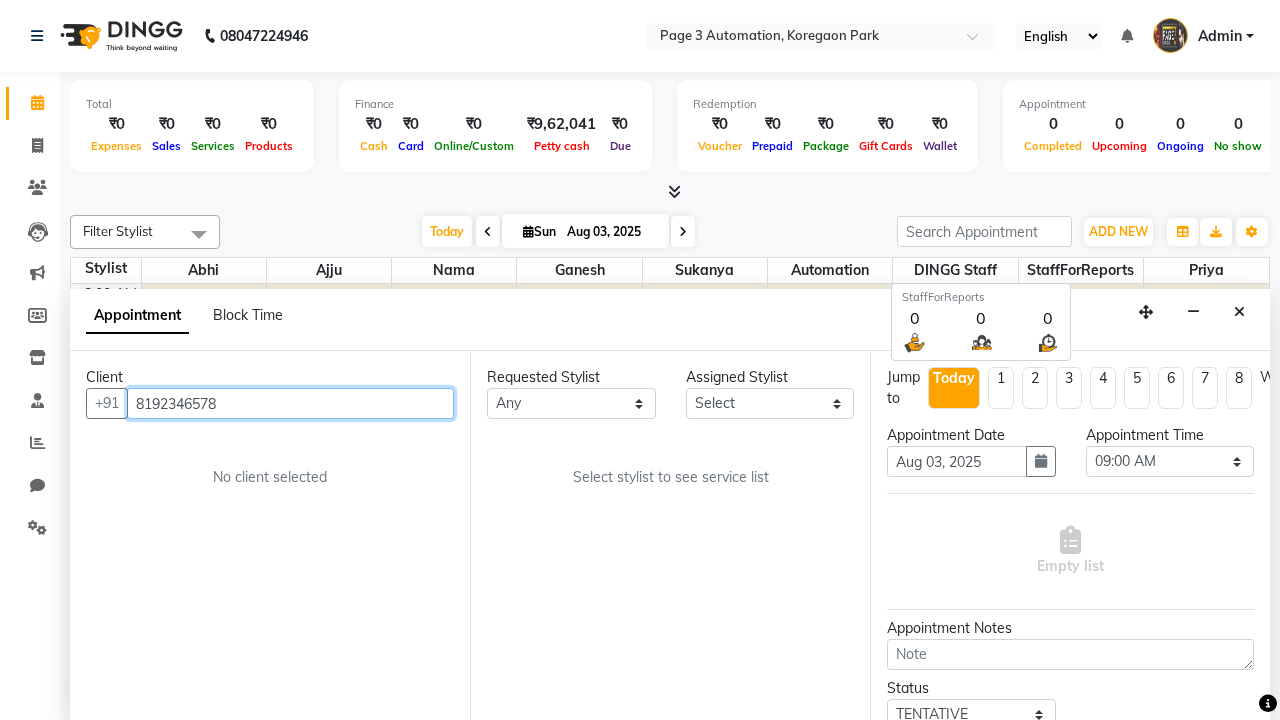 scroll, scrollTop: 1, scrollLeft: 0, axis: vertical 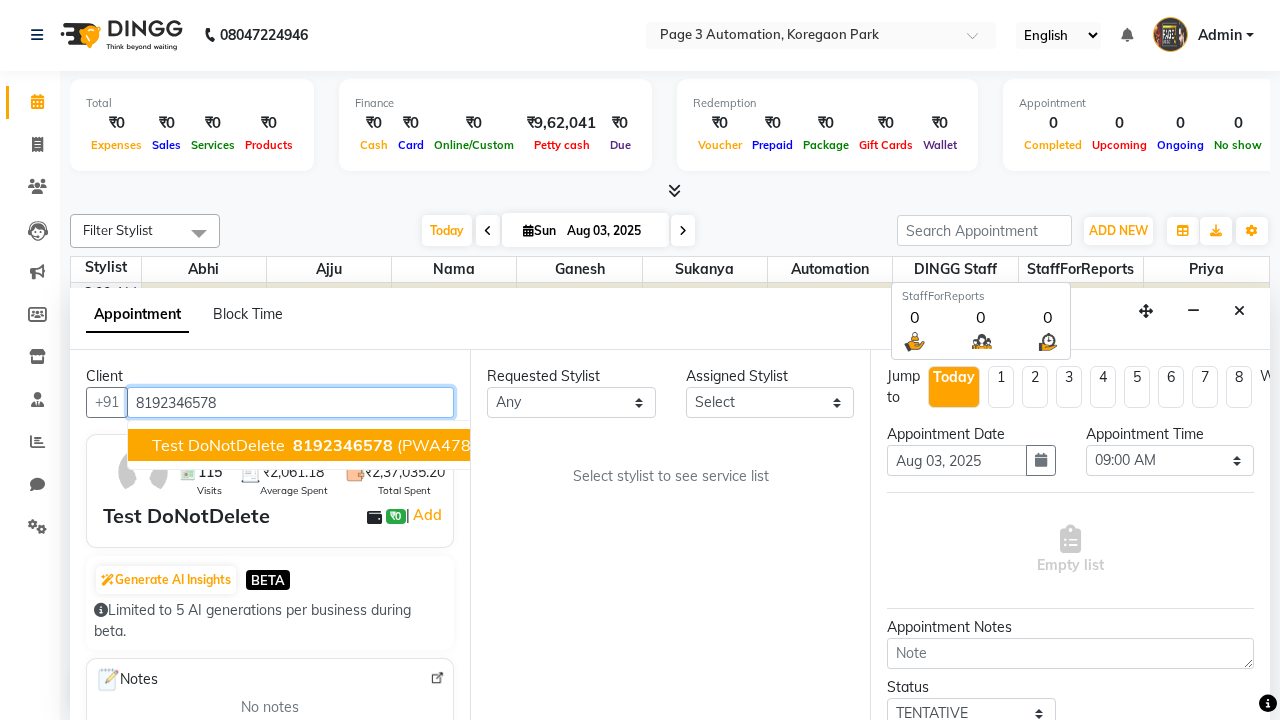 click on "8192346578" at bounding box center (343, 445) 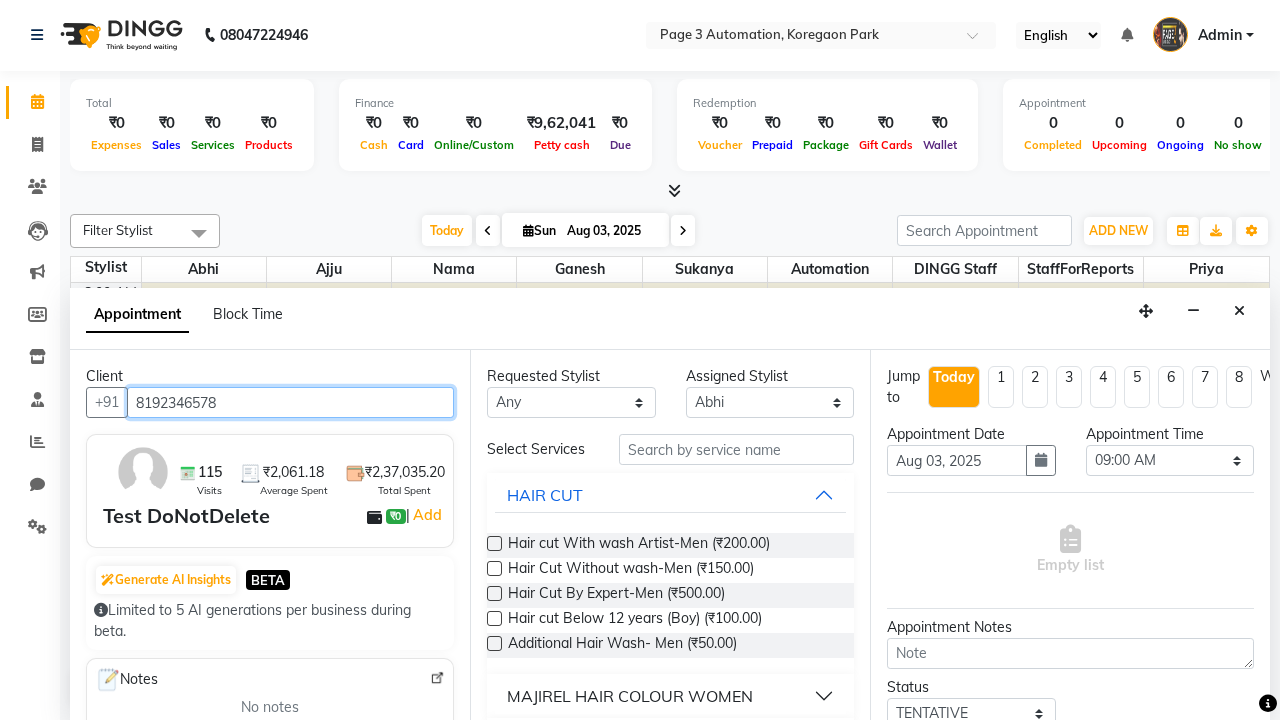 scroll, scrollTop: 0, scrollLeft: 0, axis: both 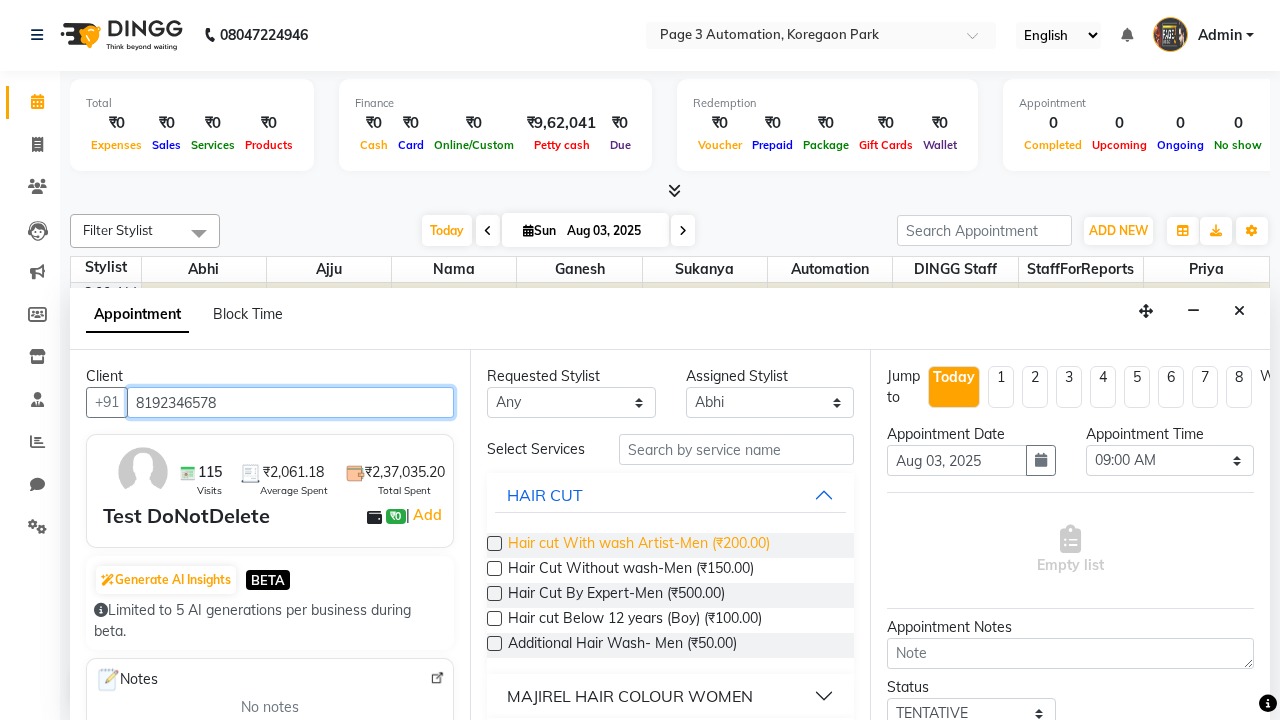 type on "8192346578" 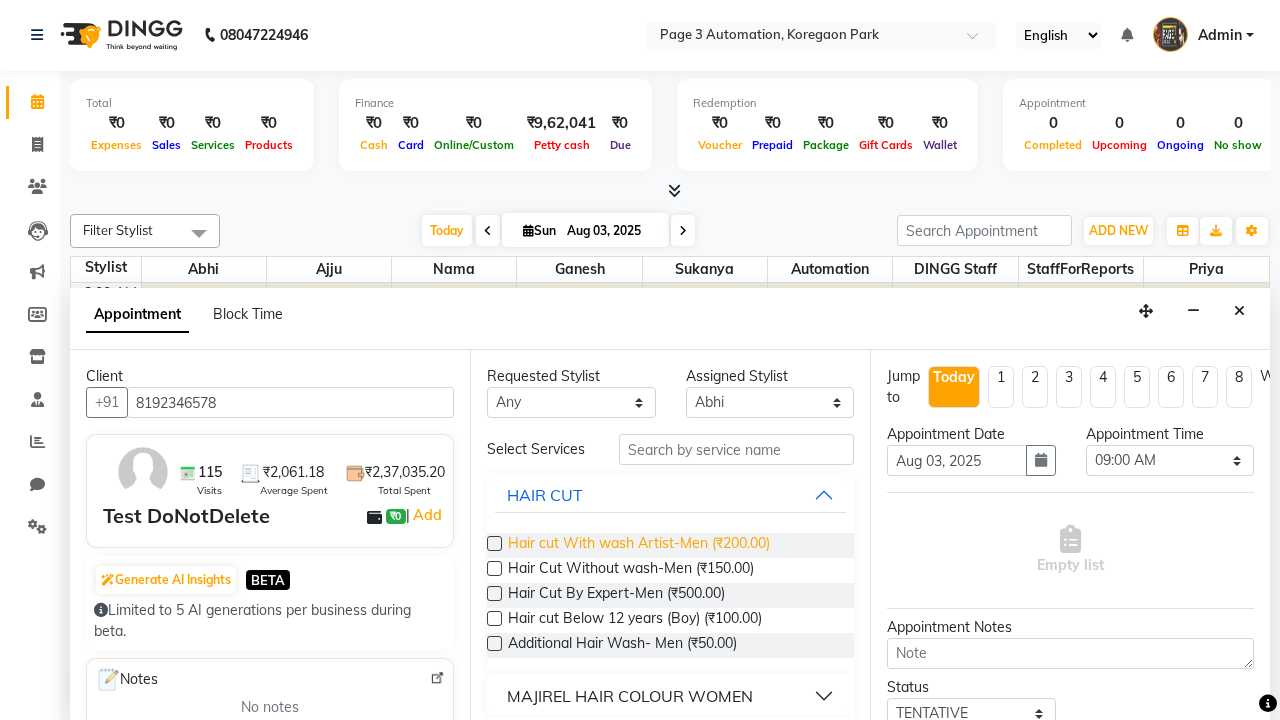 click on "Hair cut With wash Artist-Men (₹200.00)" at bounding box center [639, 545] 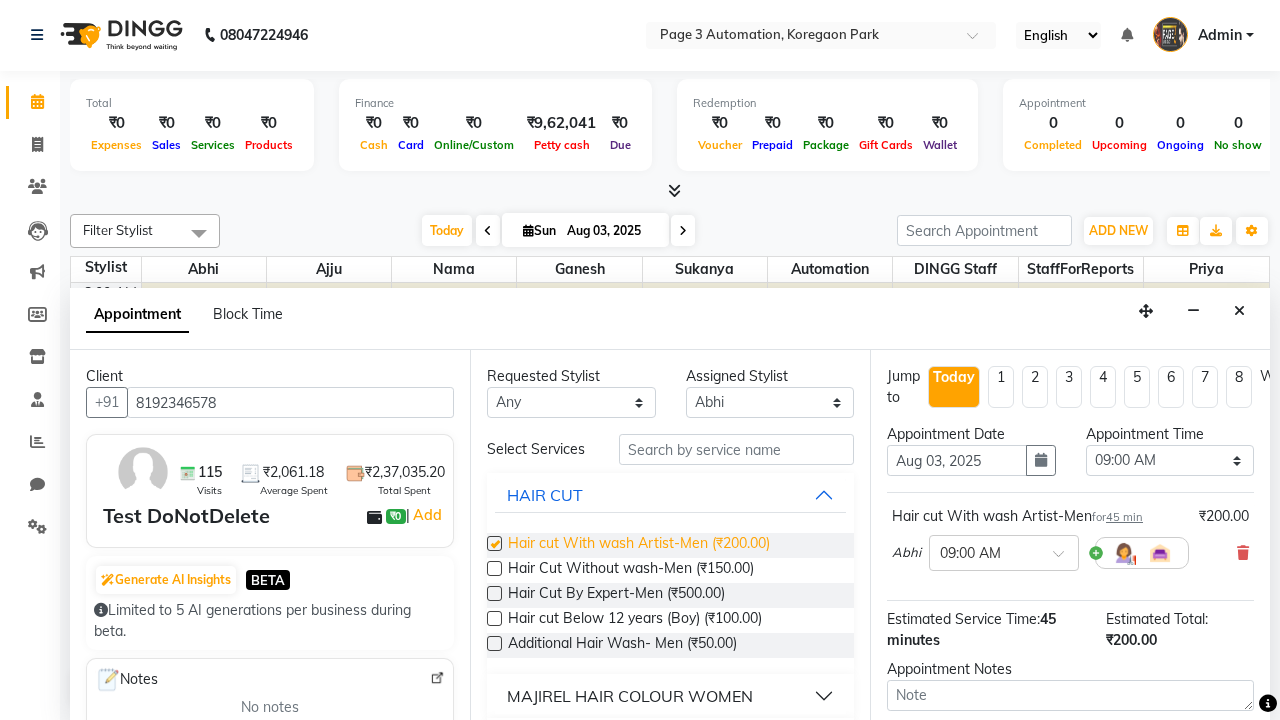 checkbox on "false" 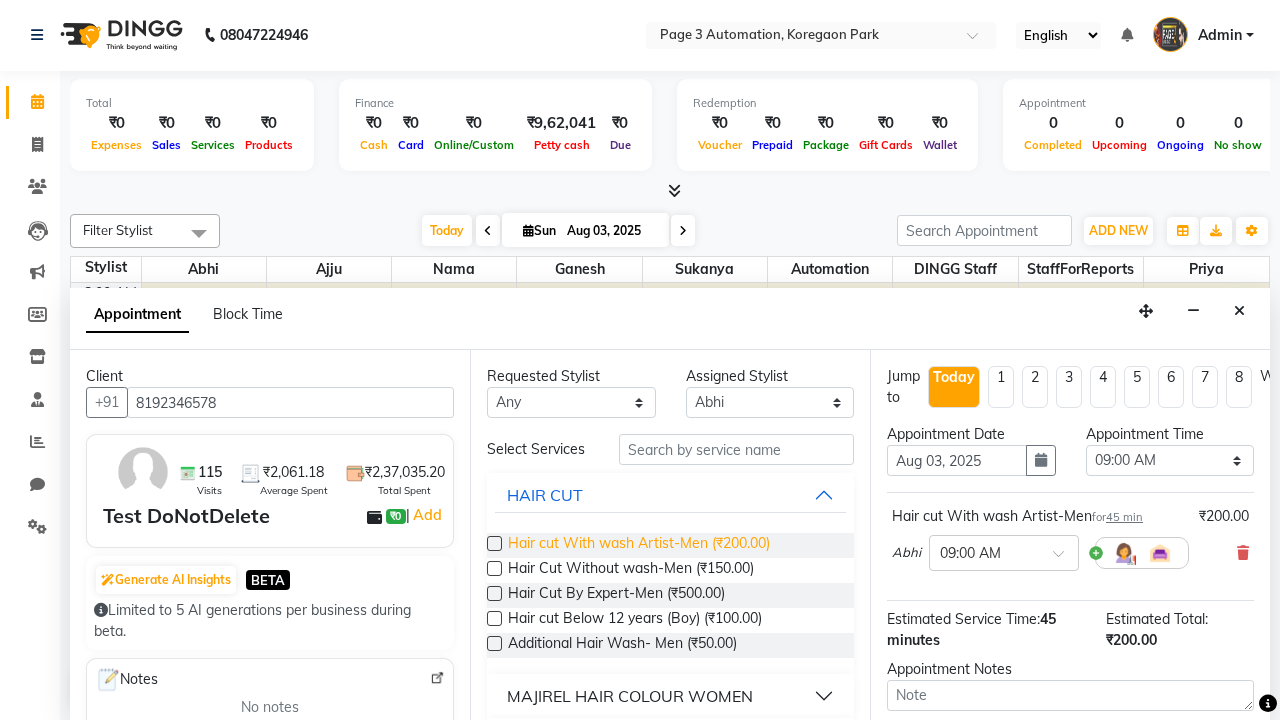select on "930" 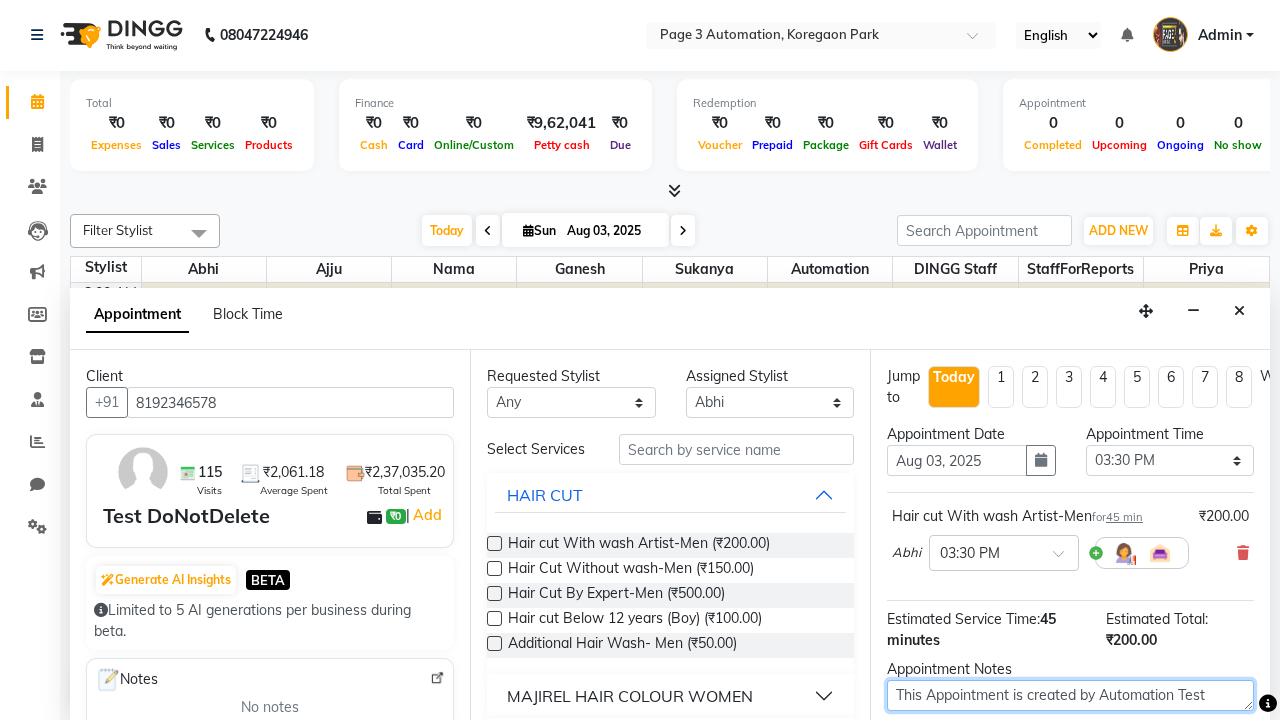 type on "This Appointment is created by Automation Test" 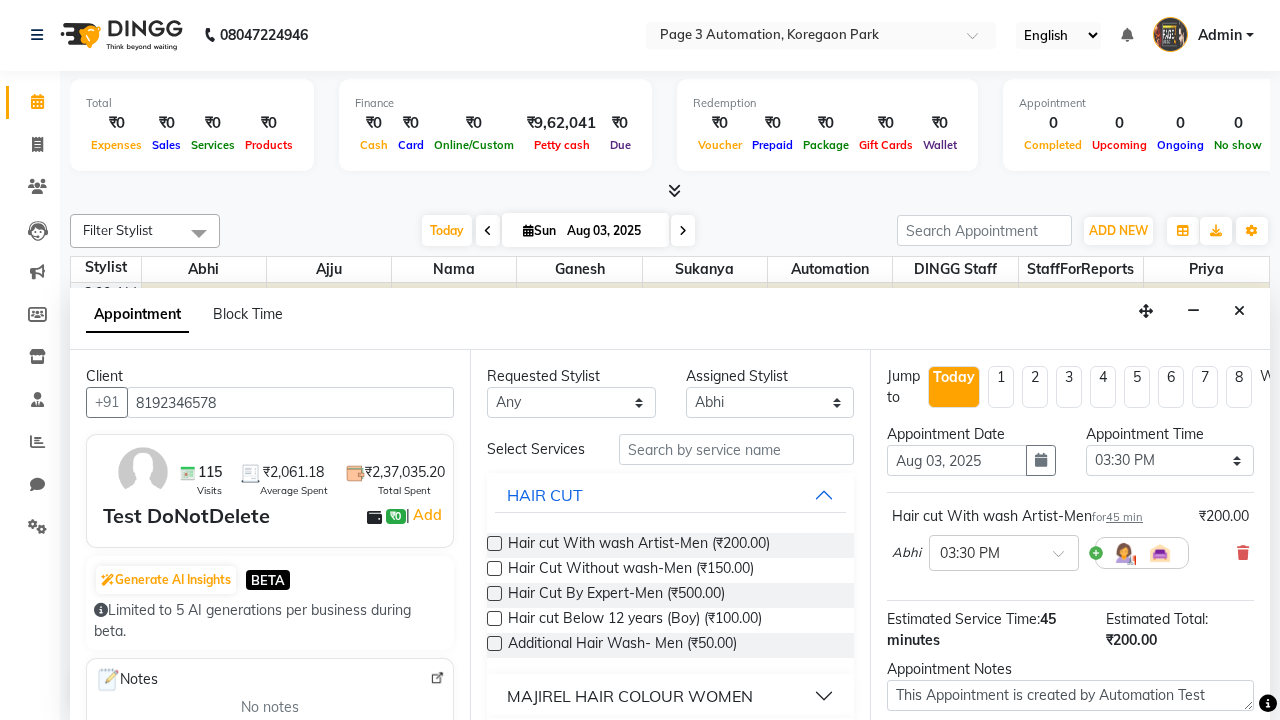 click at bounding box center [1097, 822] 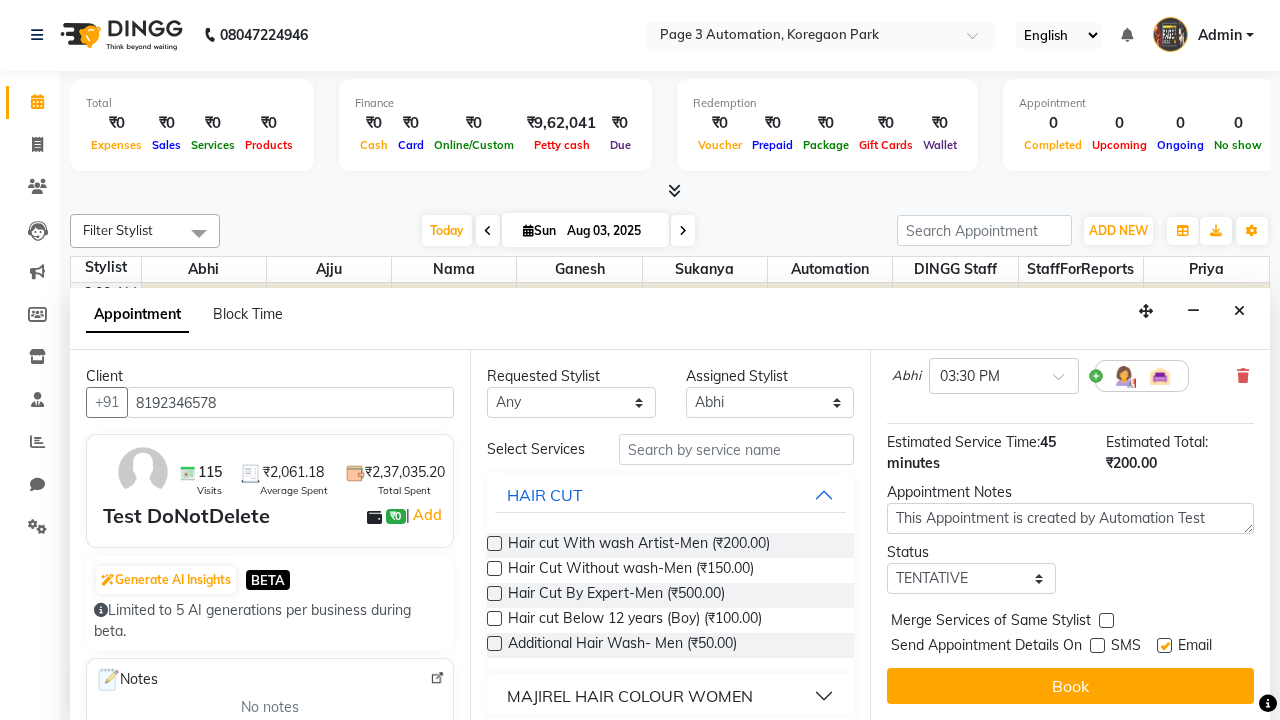 click at bounding box center (1164, 645) 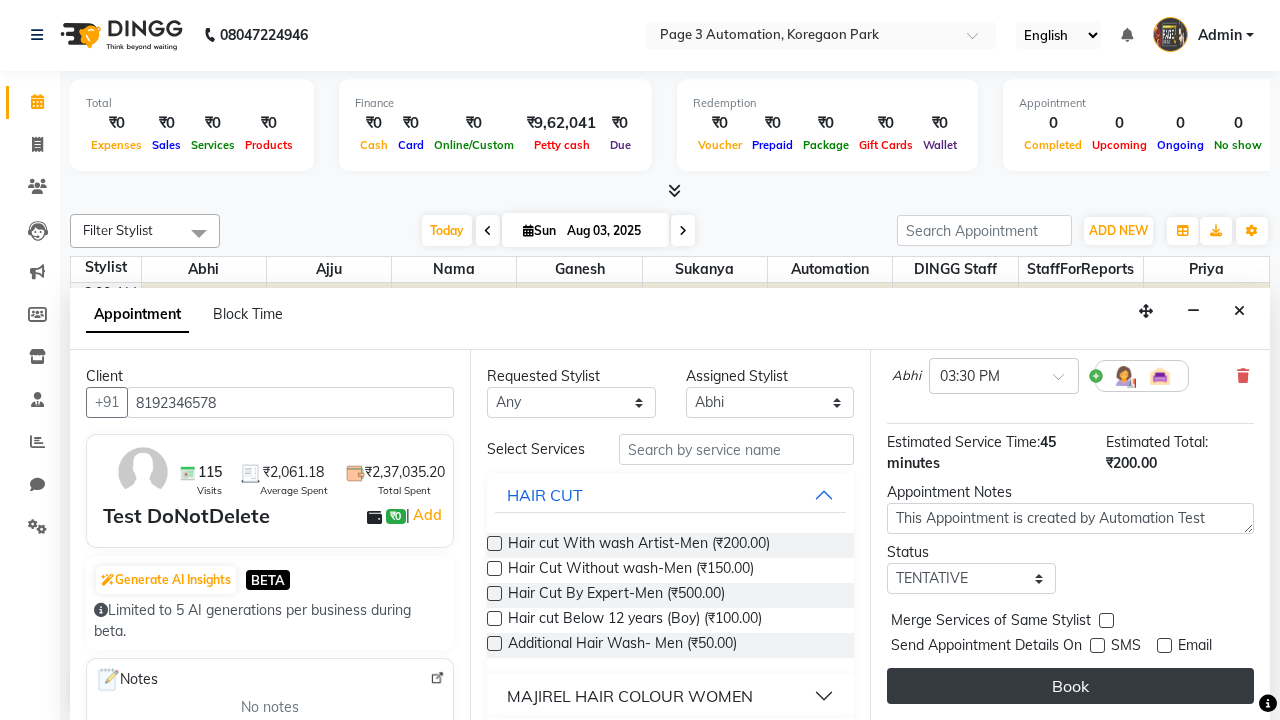 click on "Book" at bounding box center (1070, 686) 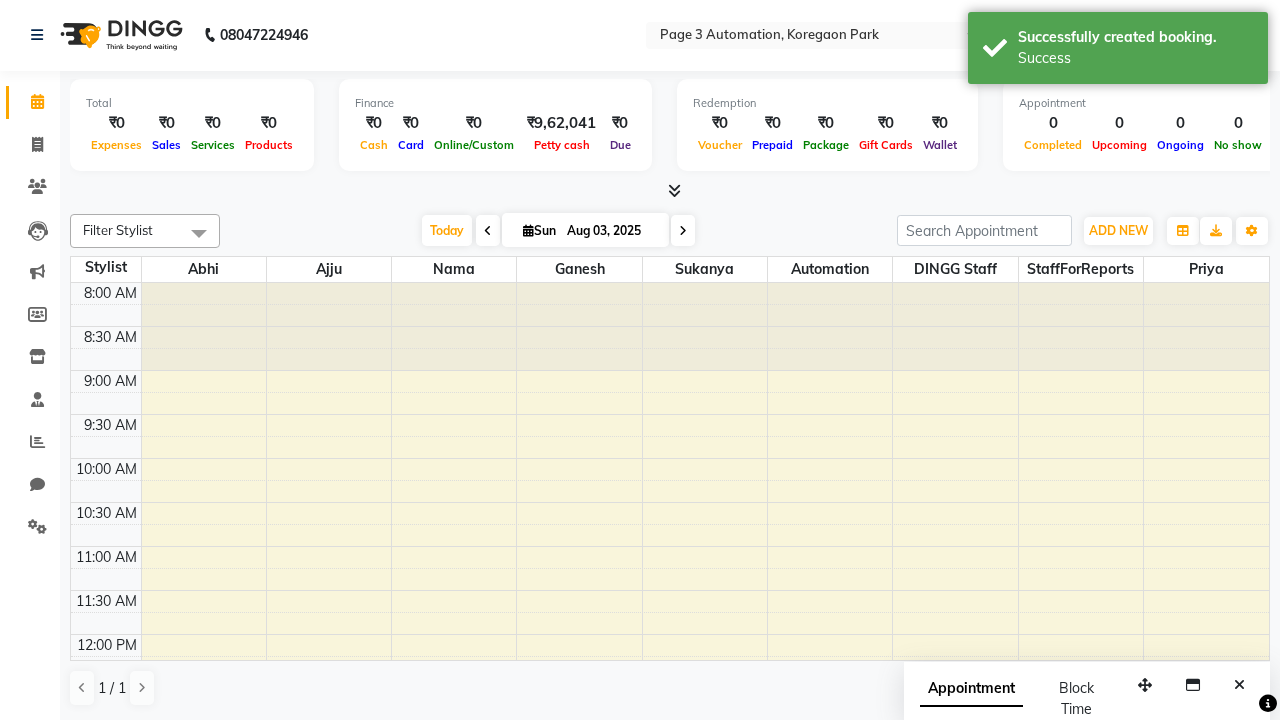 scroll, scrollTop: 0, scrollLeft: 0, axis: both 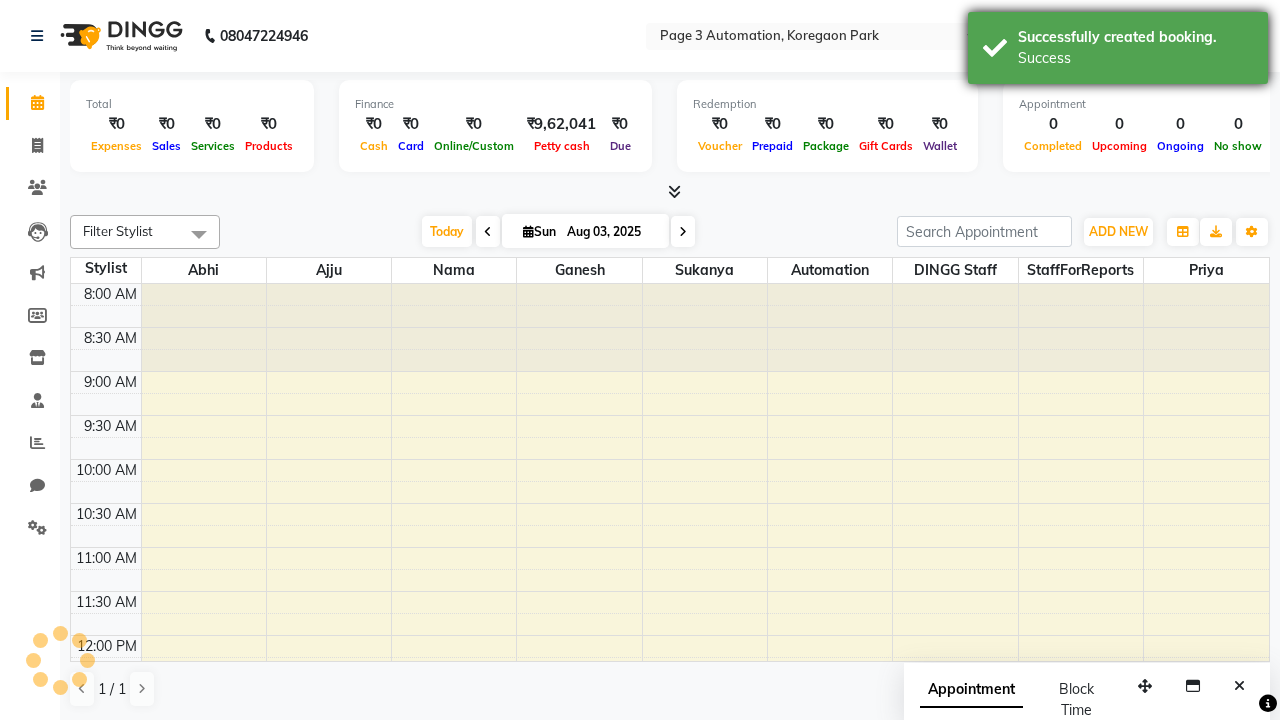 click on "Success" at bounding box center (1135, 58) 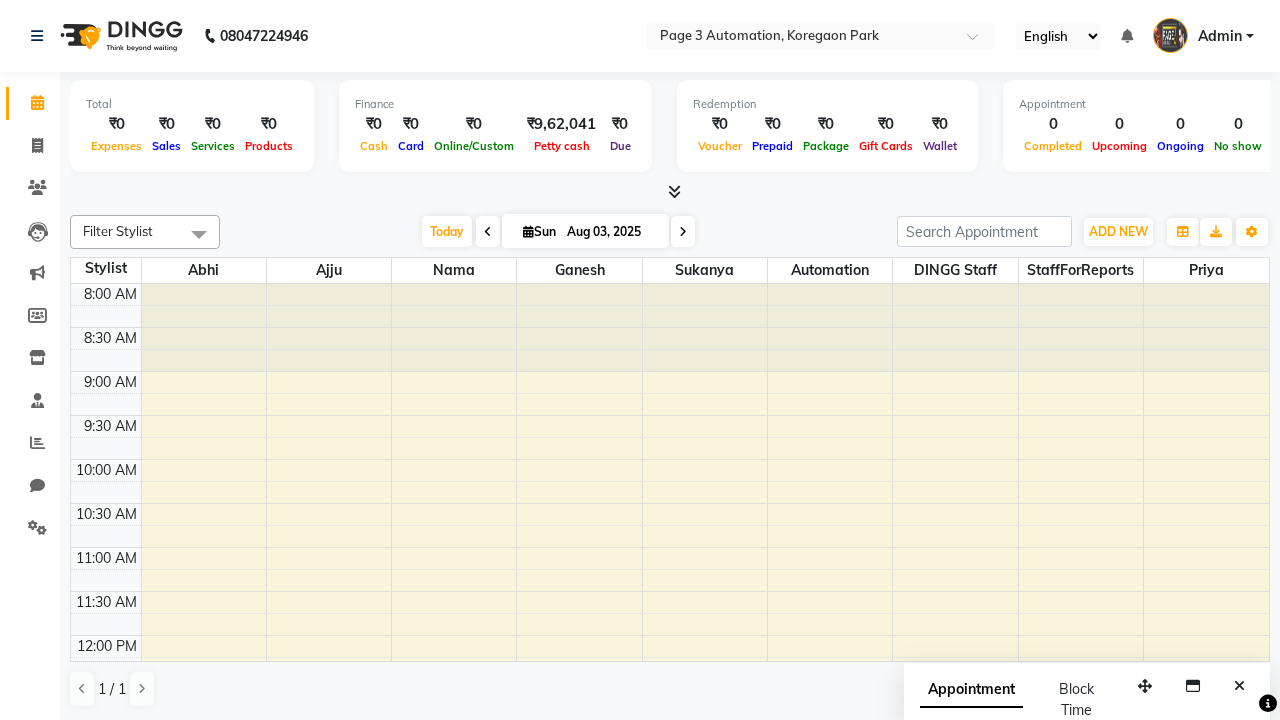 click at bounding box center [199, 234] 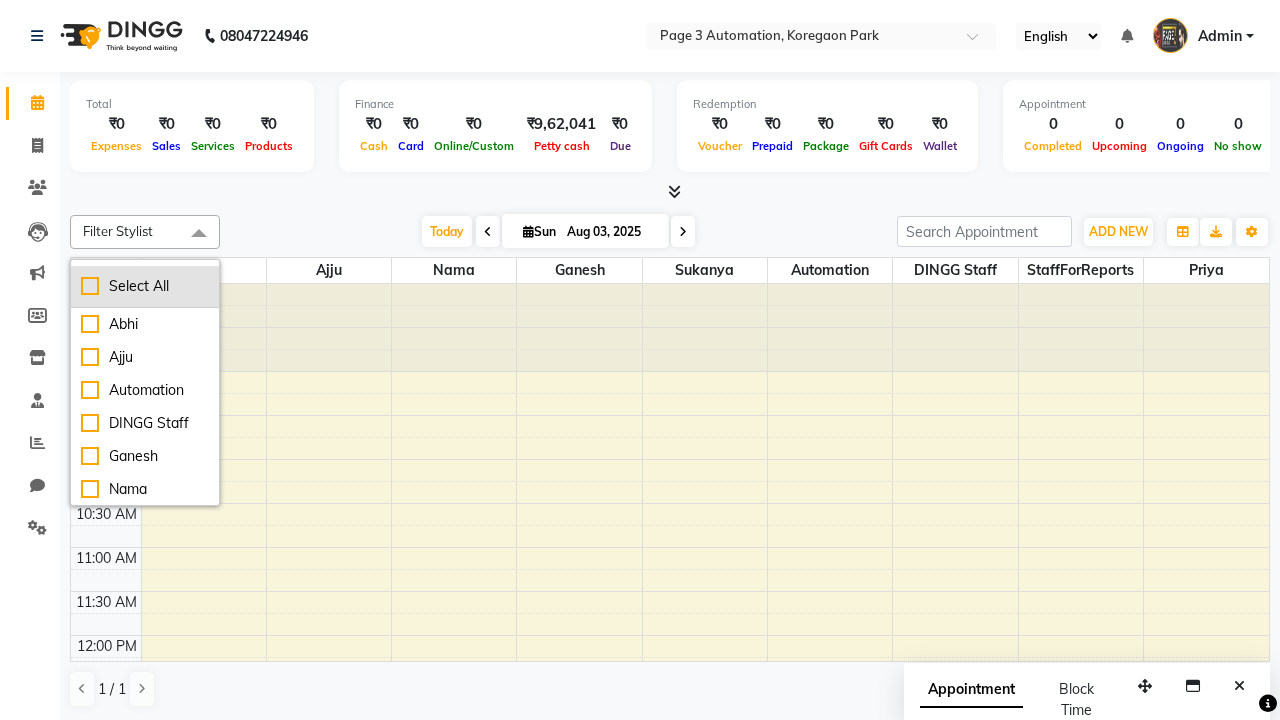 click on "Select All" at bounding box center [145, 286] 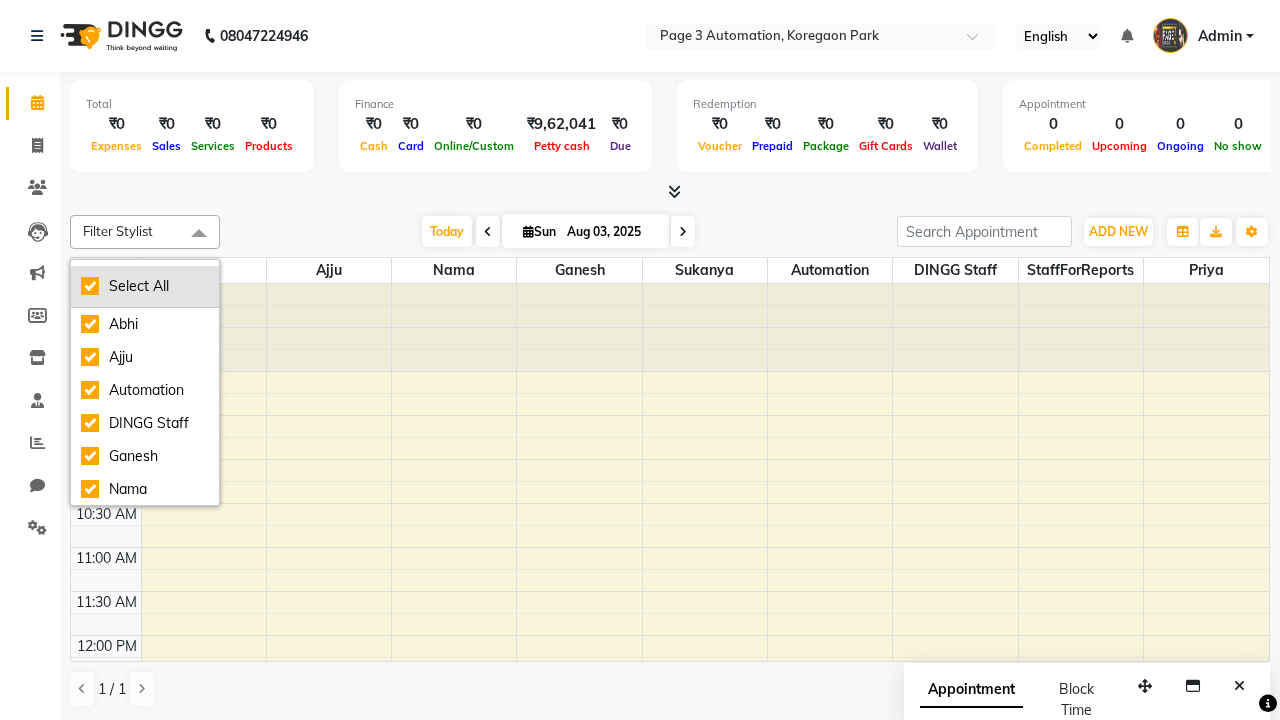 checkbox on "true" 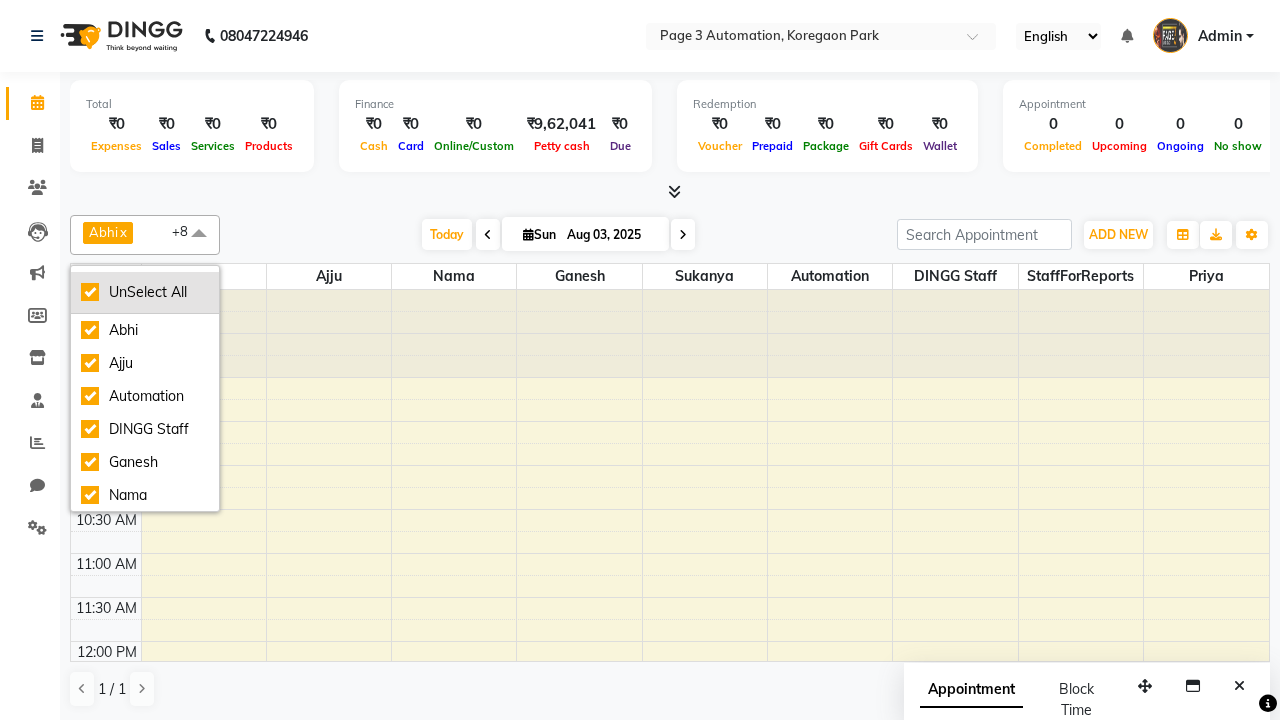 click on "UnSelect All" at bounding box center (145, 292) 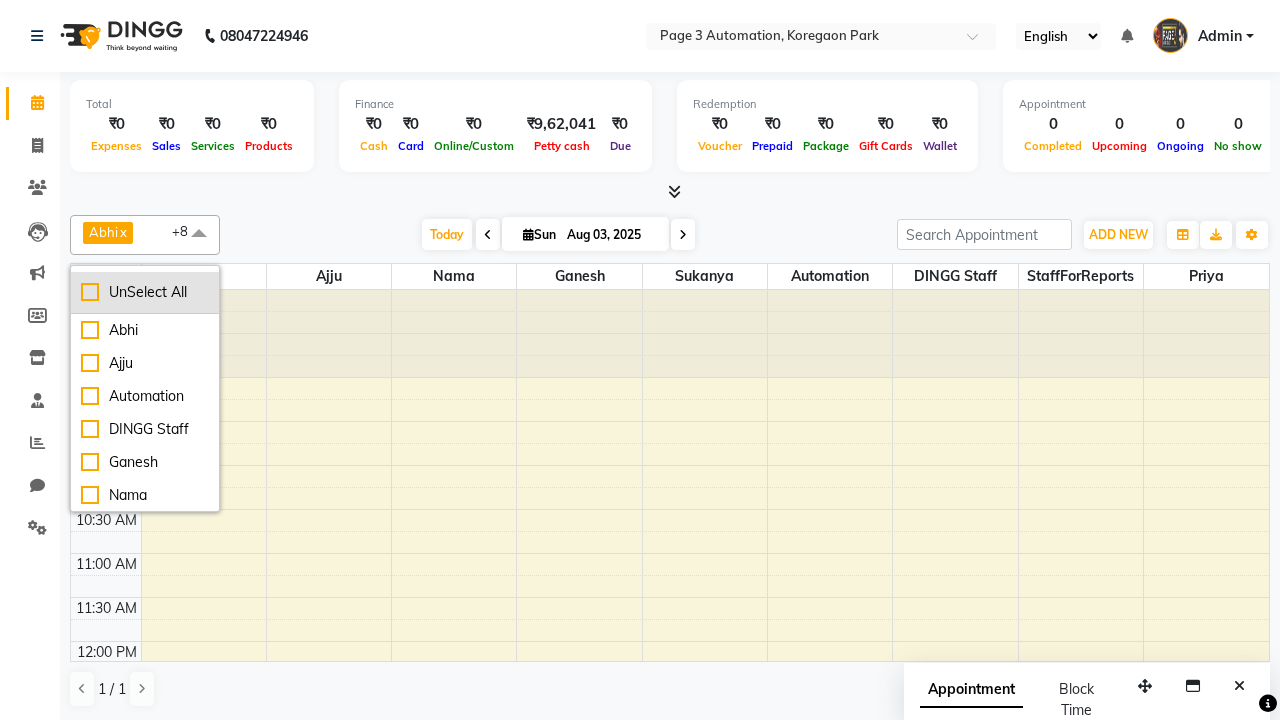checkbox on "false" 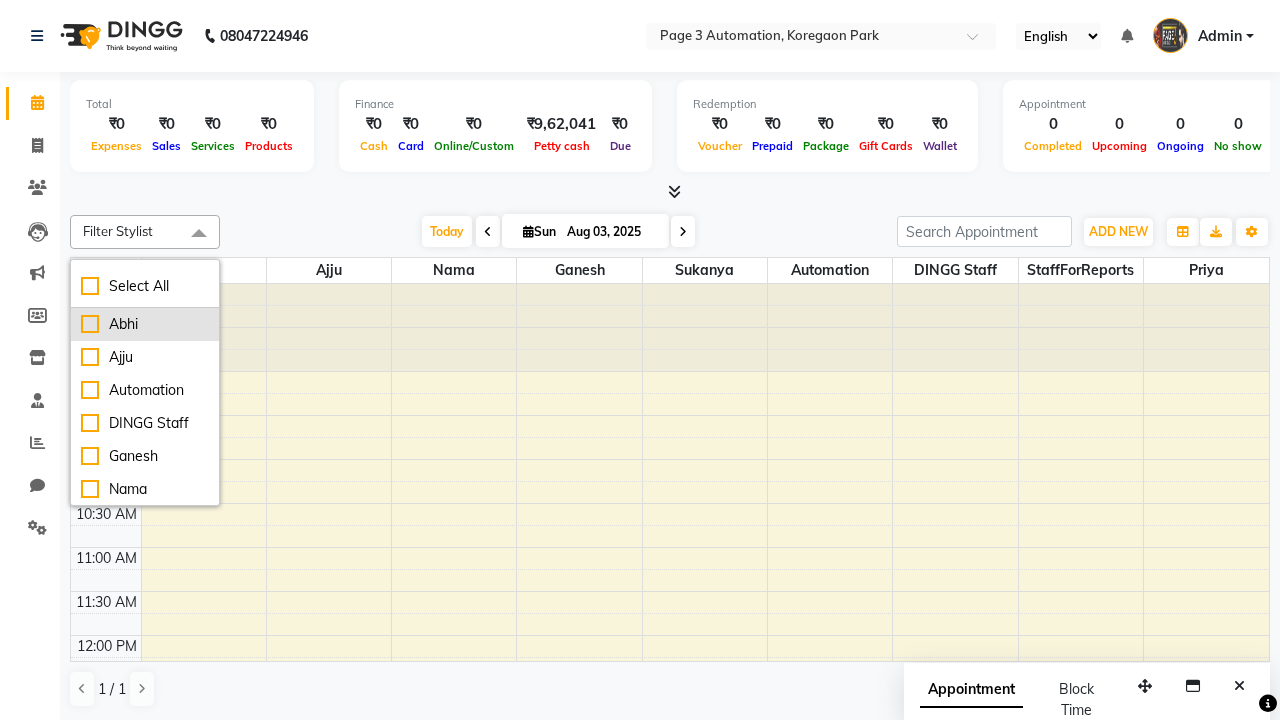click on "Abhi" at bounding box center (145, 324) 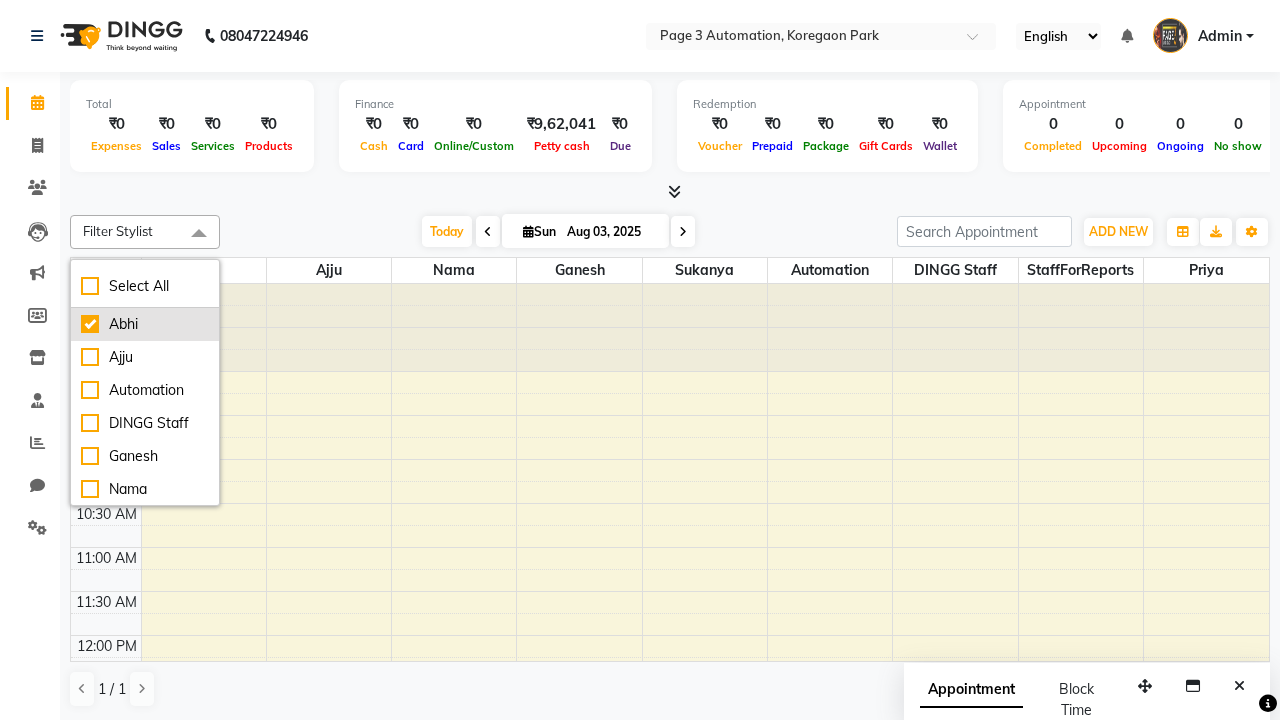 checkbox on "true" 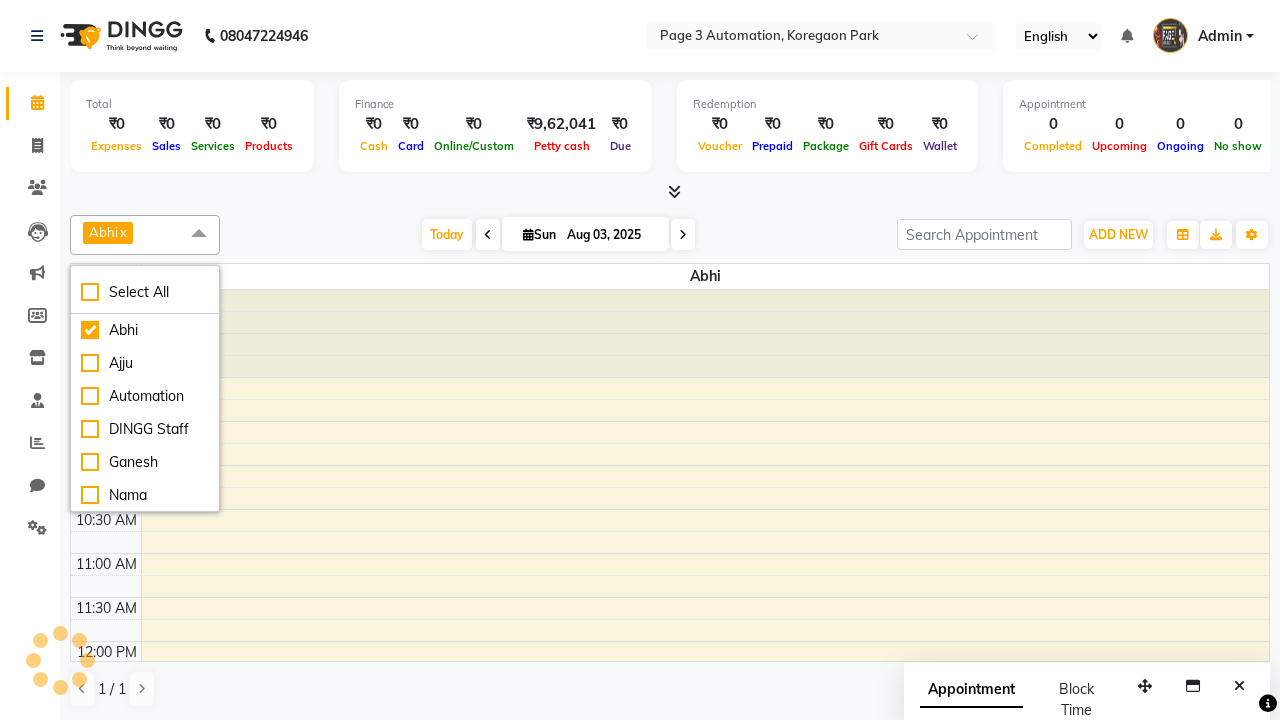 click at bounding box center [199, 234] 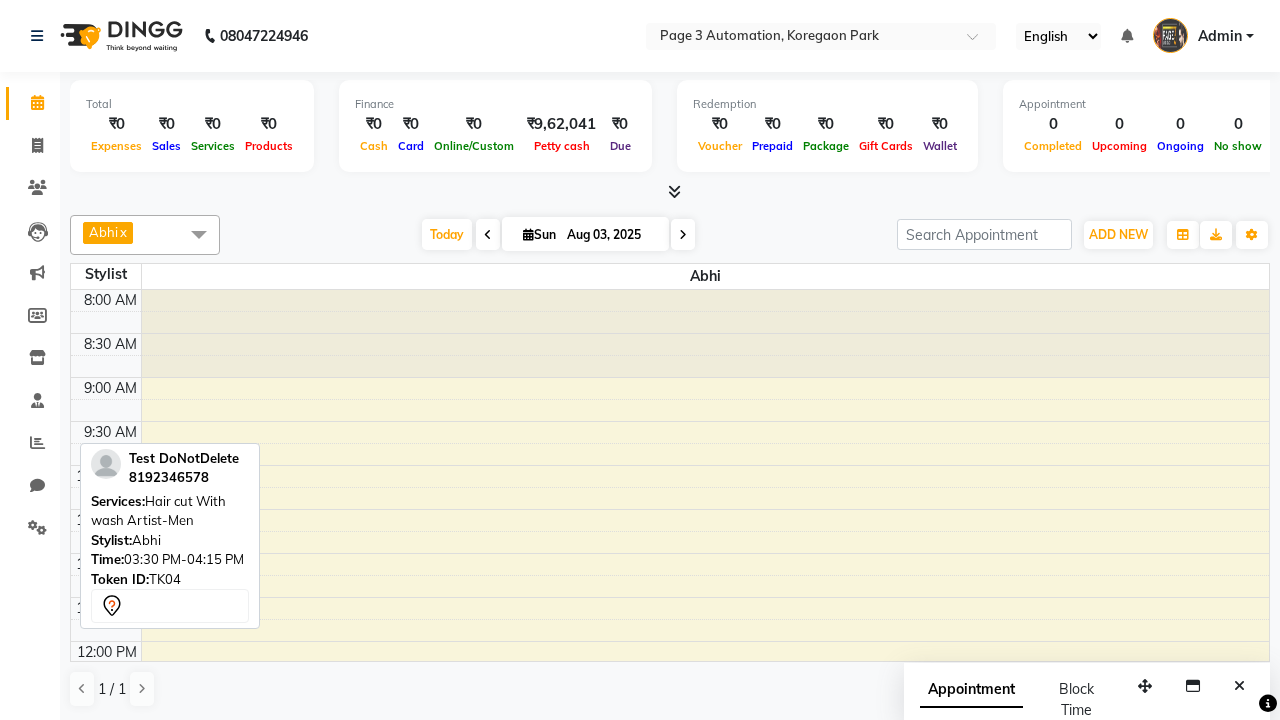 scroll, scrollTop: 507, scrollLeft: 0, axis: vertical 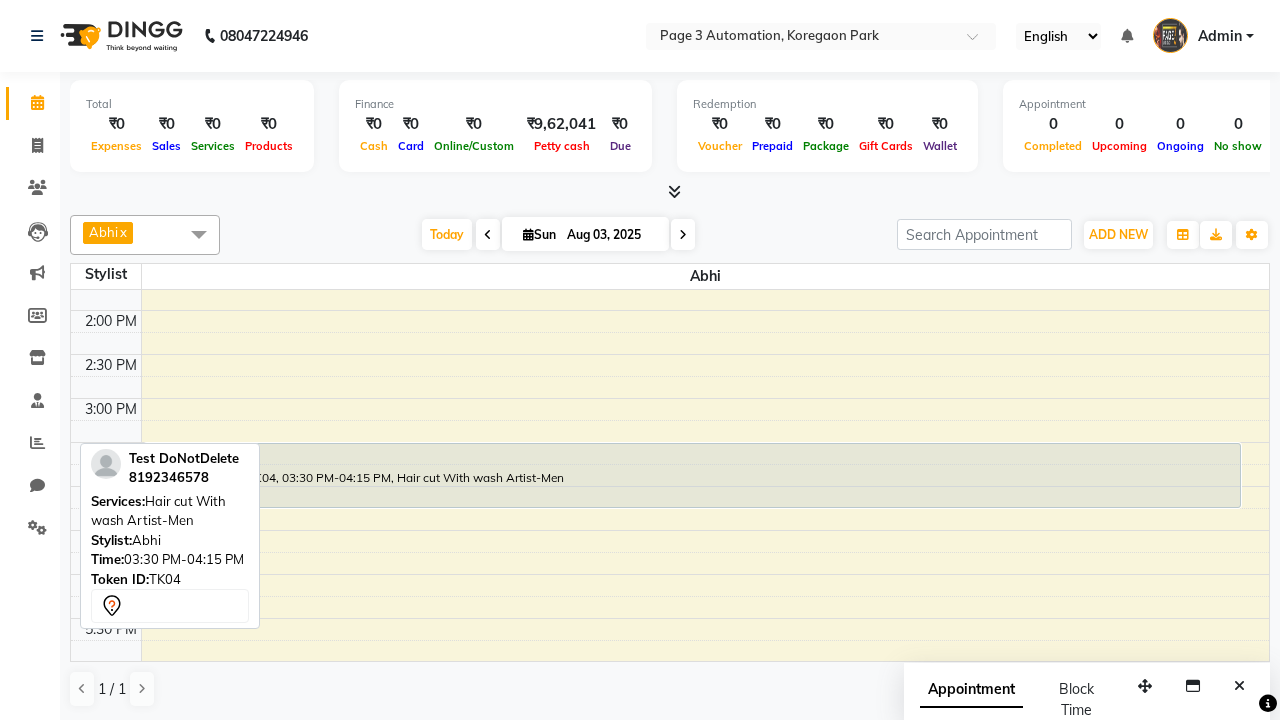 click on "Test DoNotDelete, TK04, 03:30 PM-04:15 PM, Hair cut With wash Artist-Men" at bounding box center (692, 475) 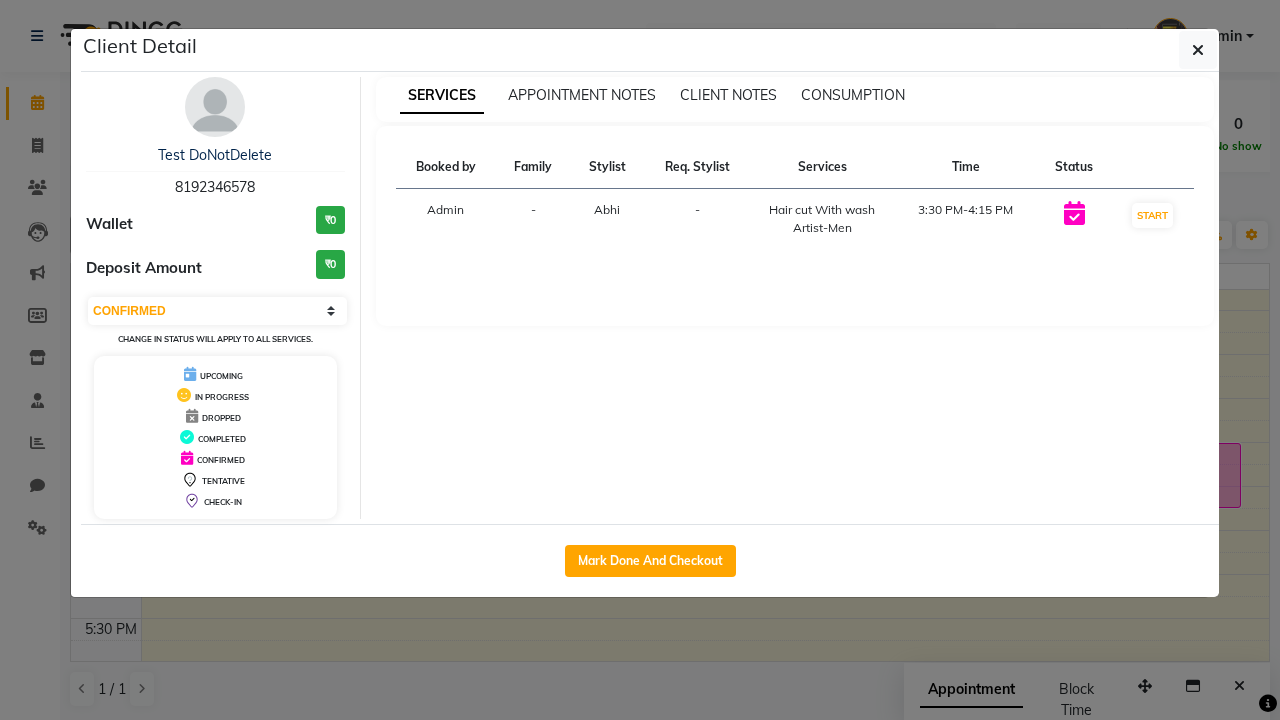 select on "2" 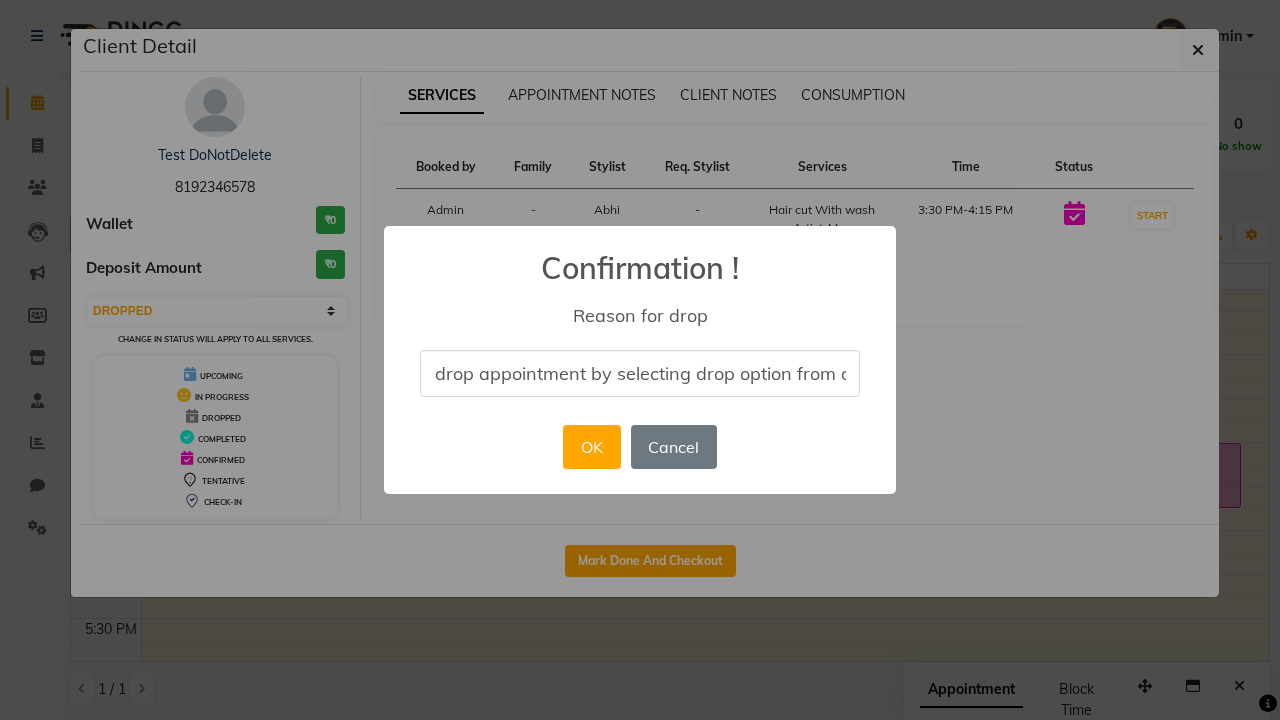 scroll, scrollTop: 0, scrollLeft: 82, axis: horizontal 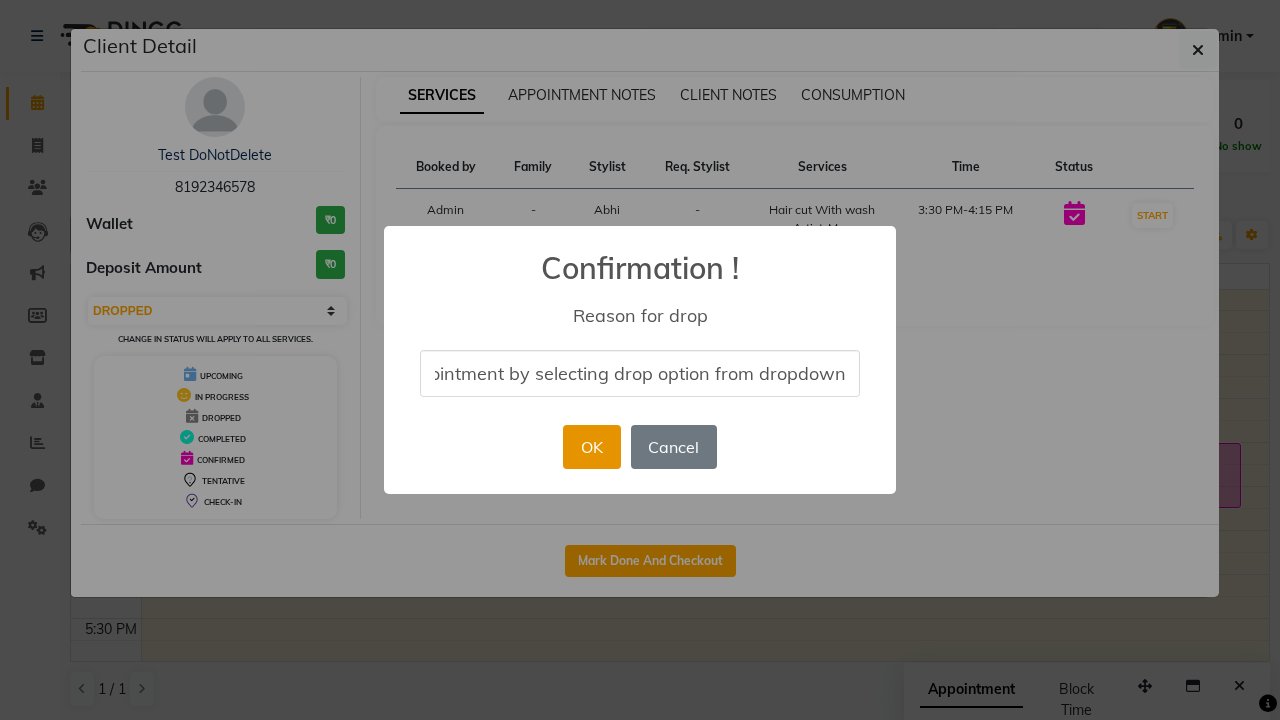 type on "drop appointment by selecting drop option from dropdown" 